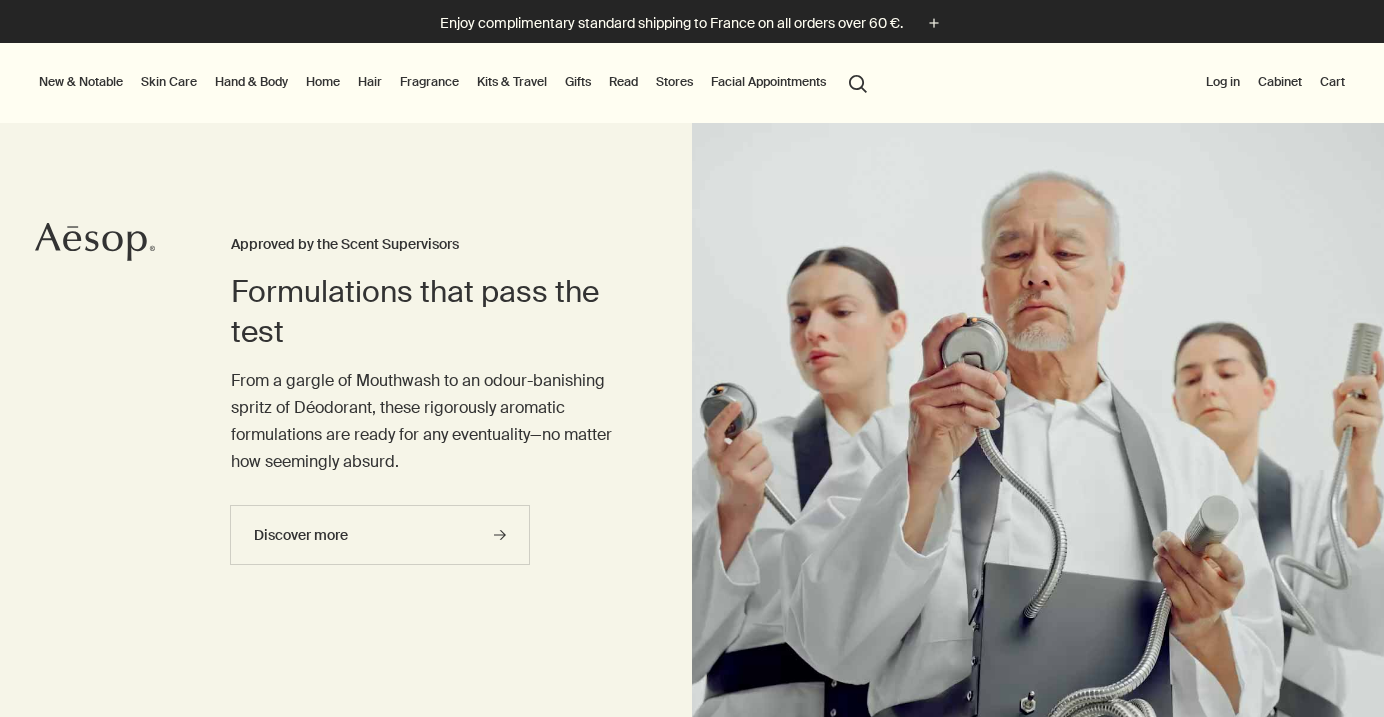 scroll, scrollTop: 0, scrollLeft: 0, axis: both 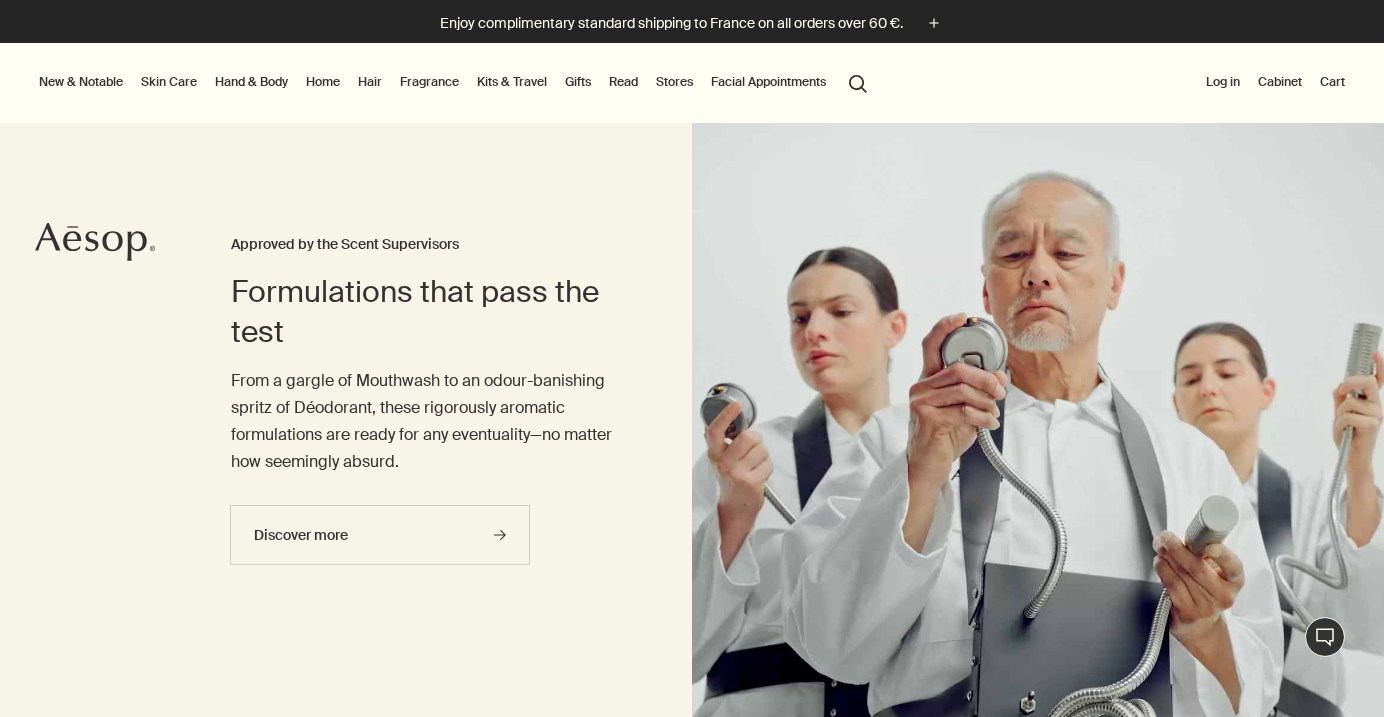 click on "Facial Appointments" at bounding box center [768, 82] 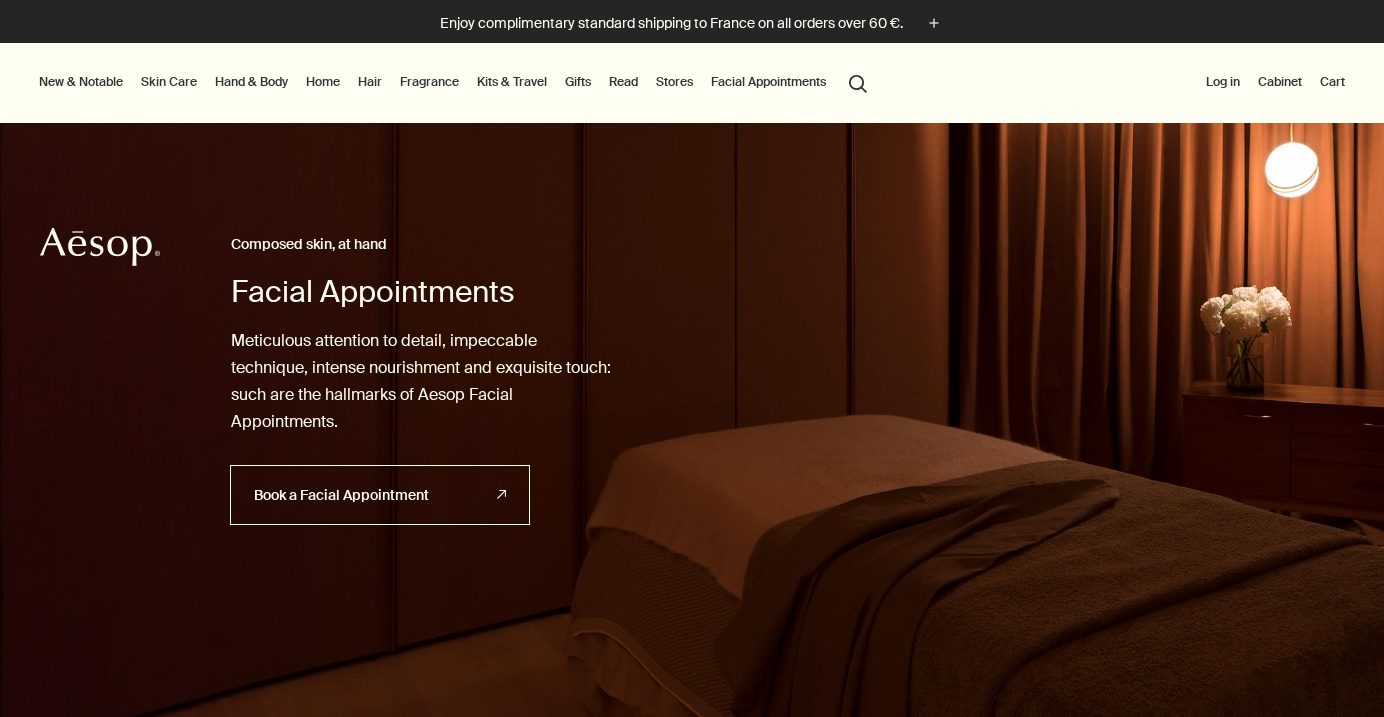 scroll, scrollTop: 0, scrollLeft: 0, axis: both 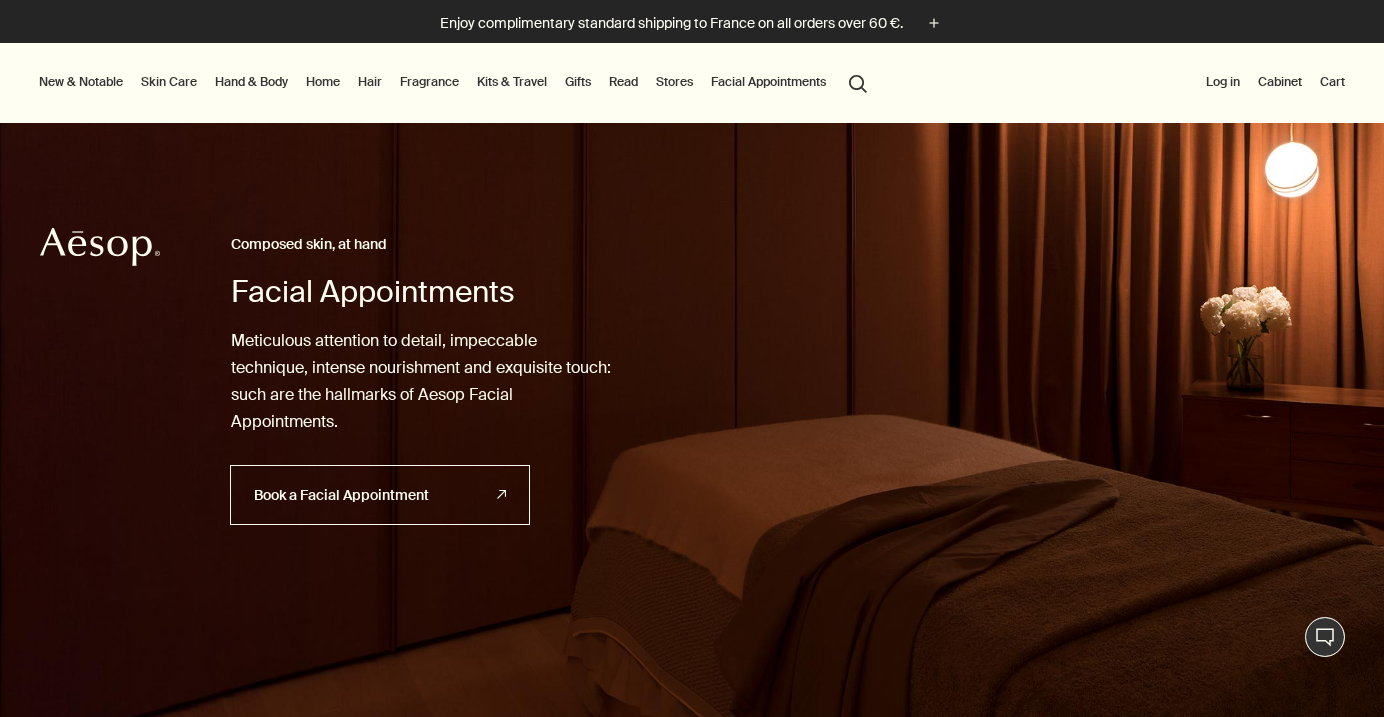 click on "Hand & Body" at bounding box center [251, 82] 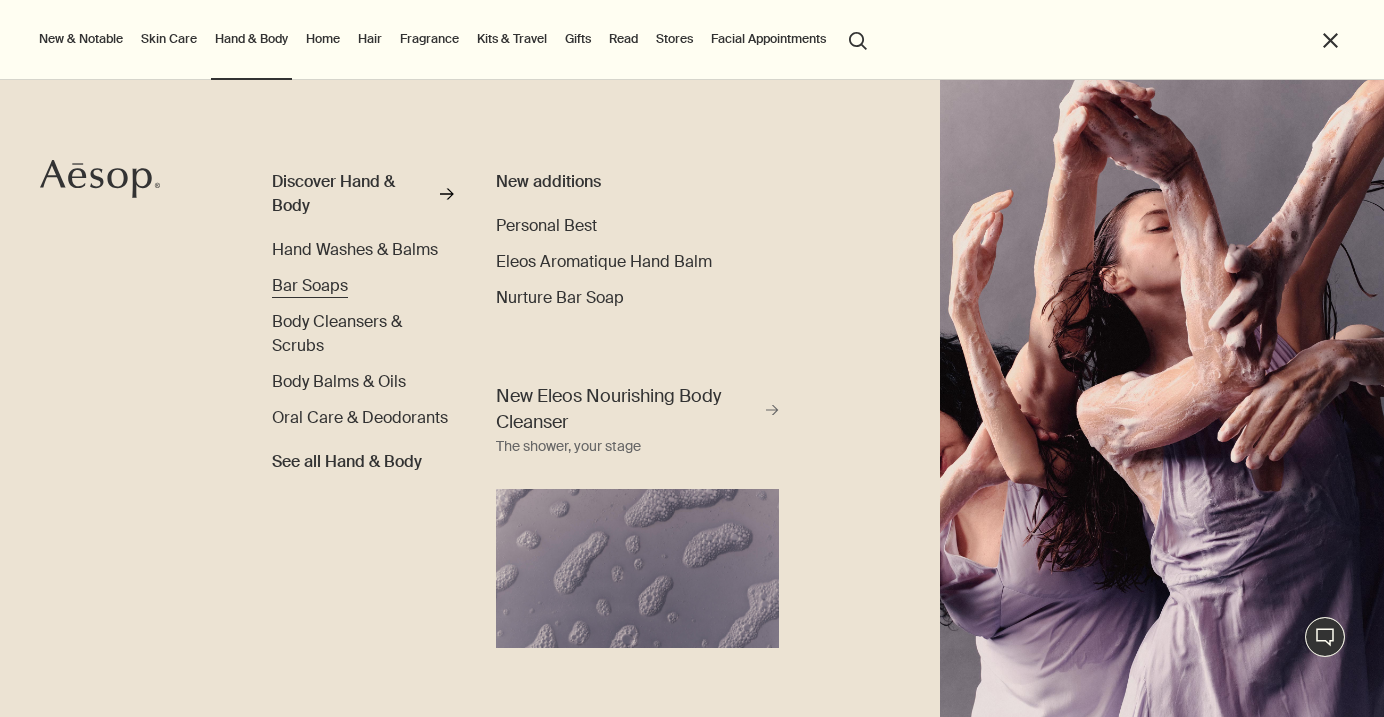 click on "Bar Soaps" at bounding box center [310, 285] 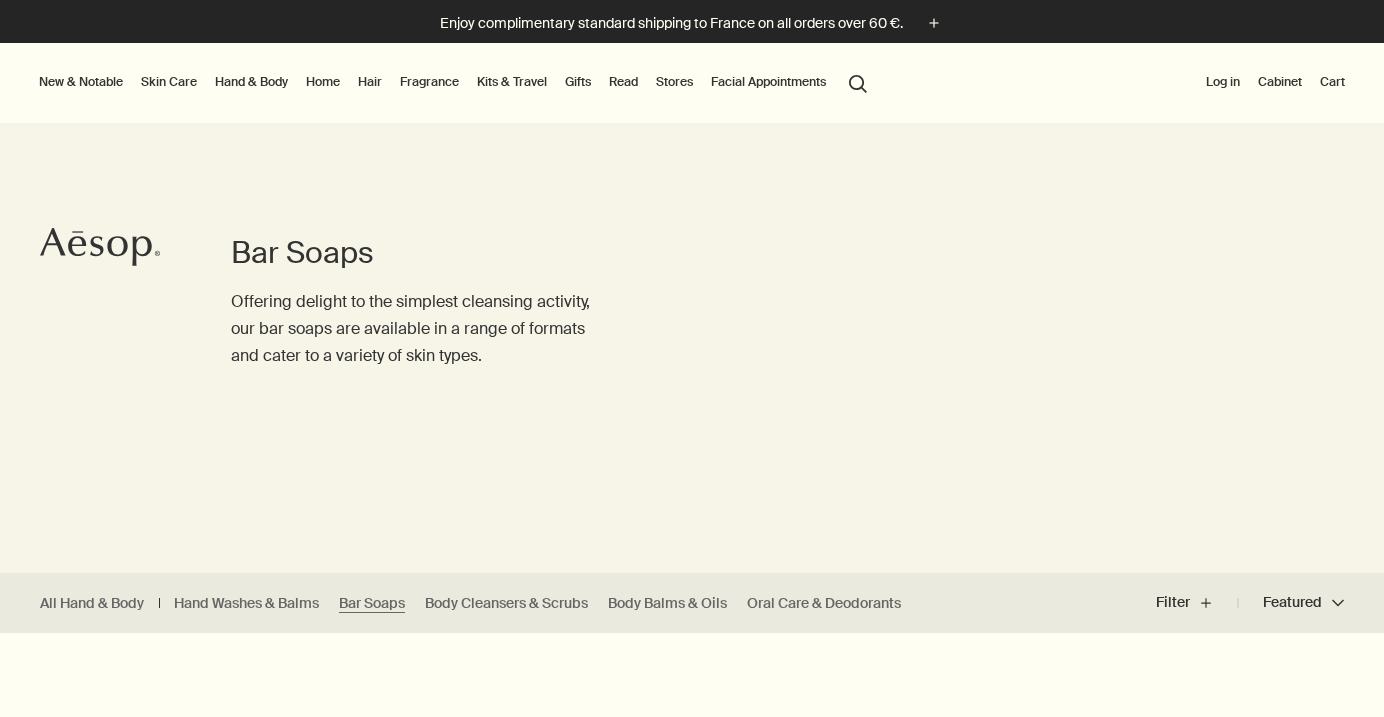 scroll, scrollTop: 0, scrollLeft: 0, axis: both 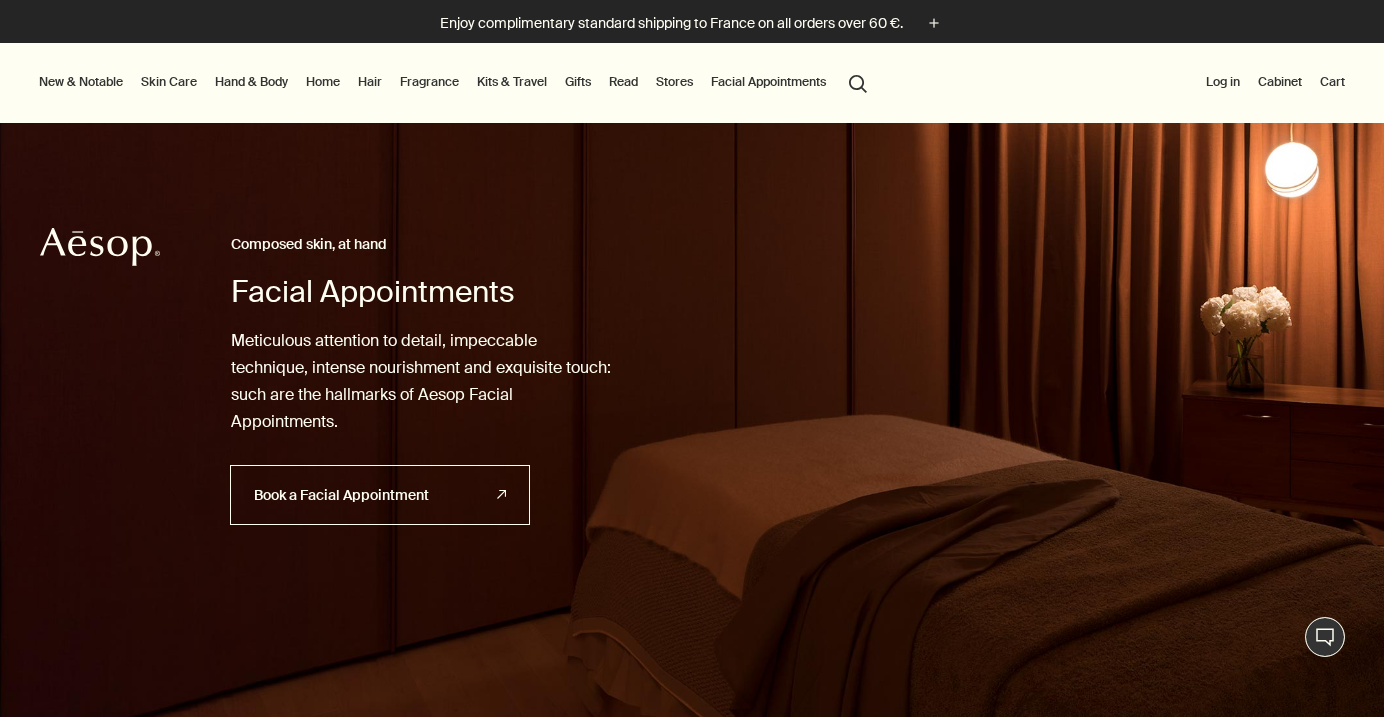 click on "Hand & Body" at bounding box center [251, 82] 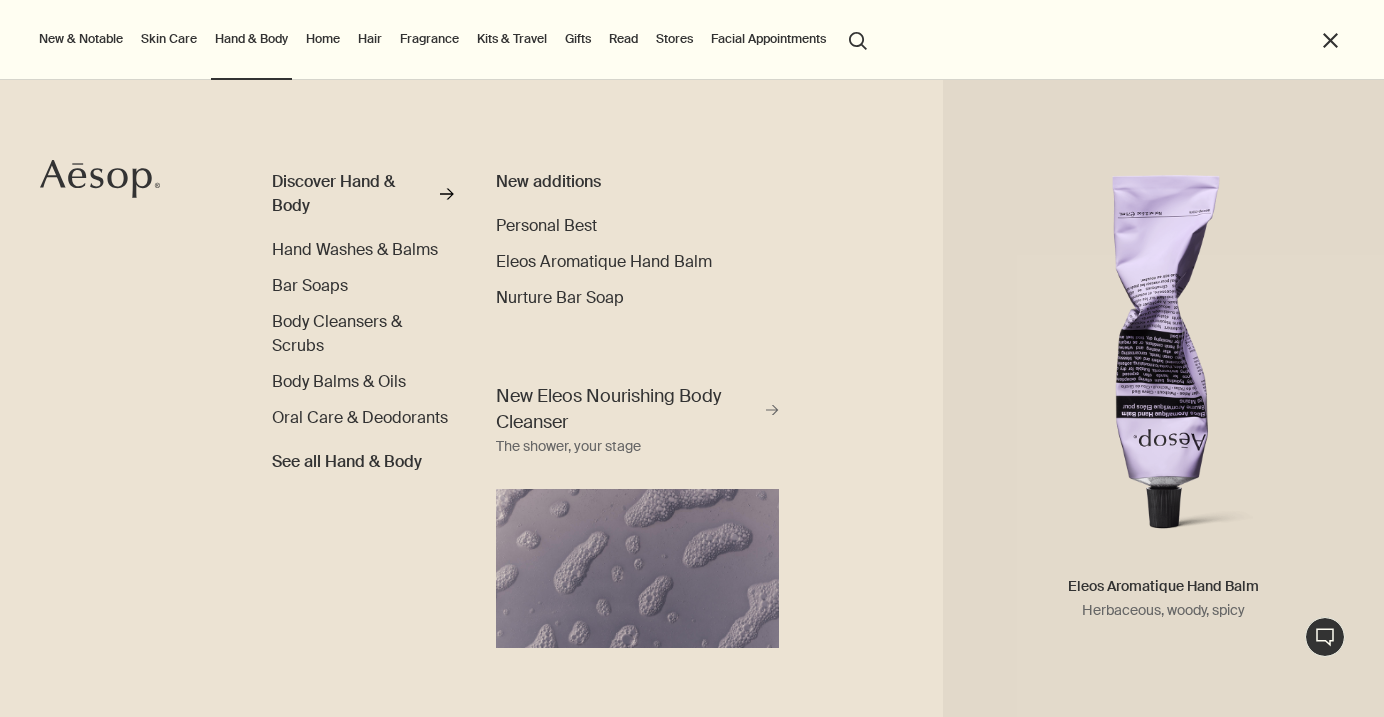 click at bounding box center [1164, 365] 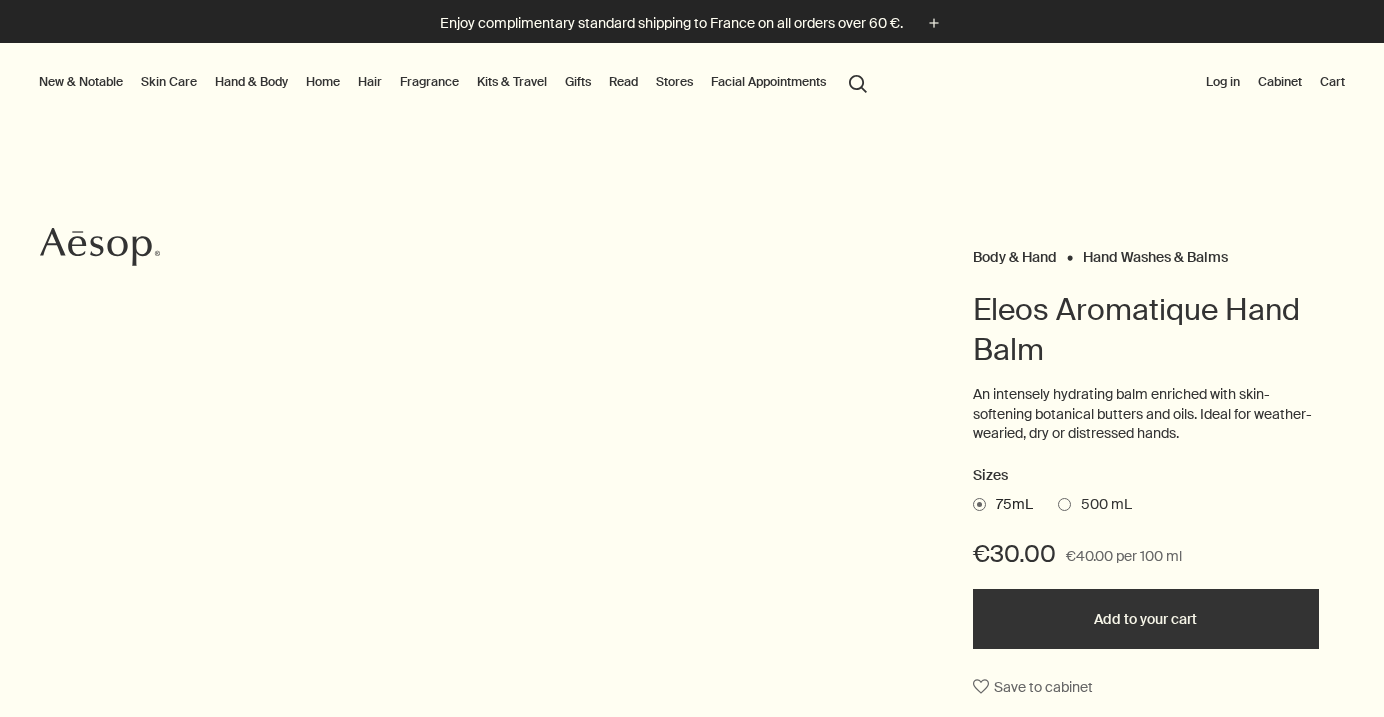 scroll, scrollTop: 0, scrollLeft: 0, axis: both 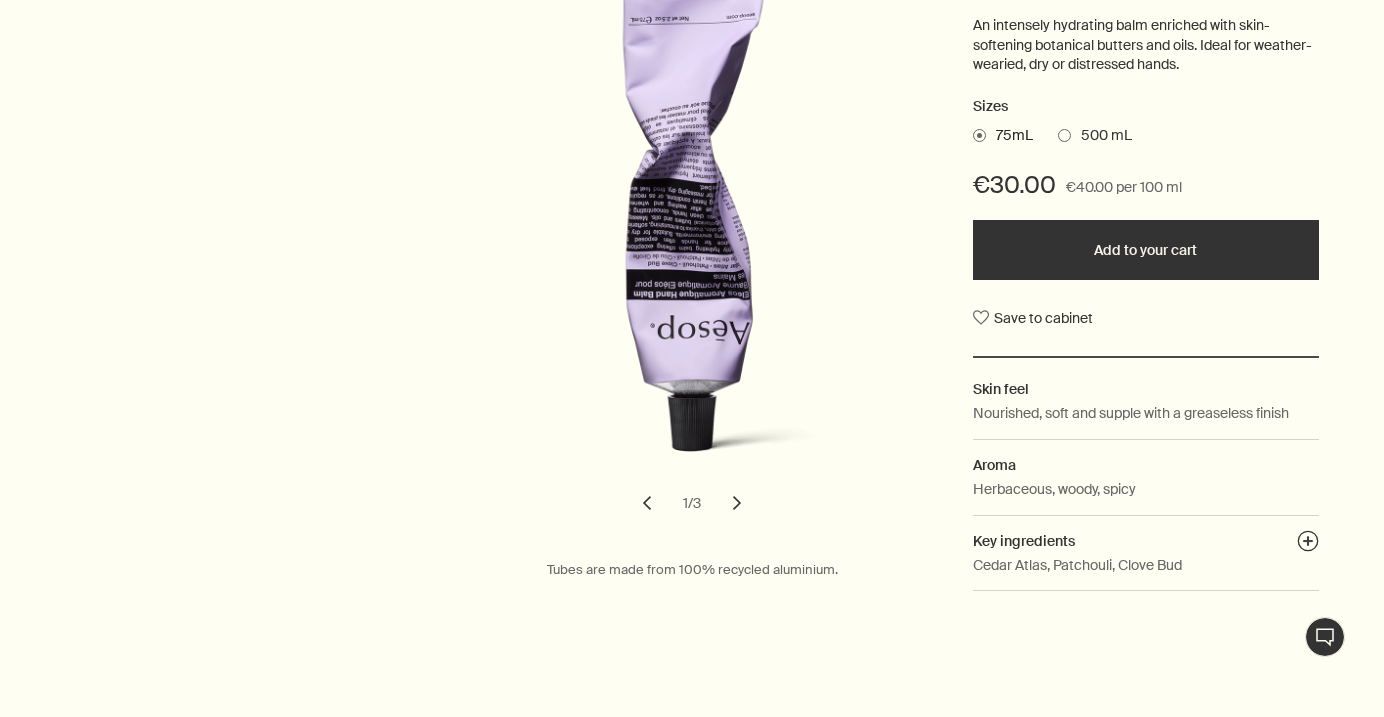 click at bounding box center [1064, 135] 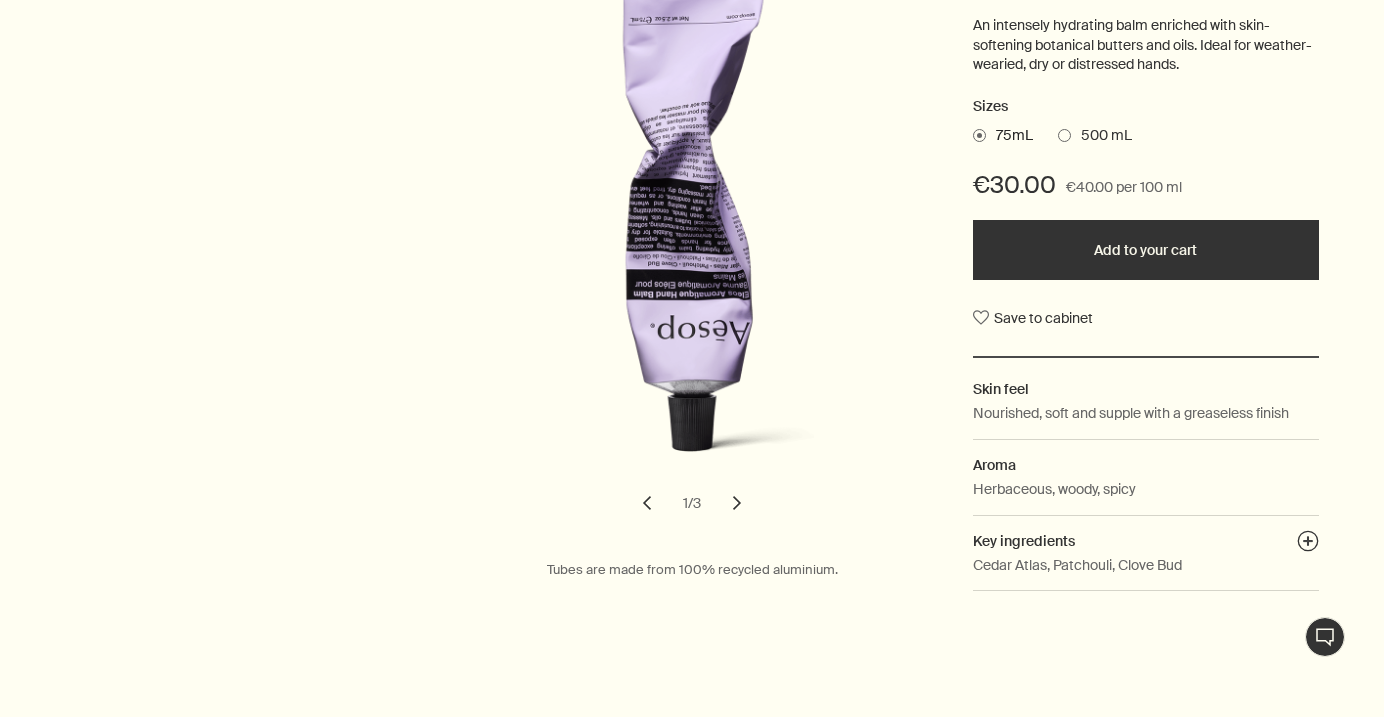 click on "500 mL" at bounding box center [1058, 132] 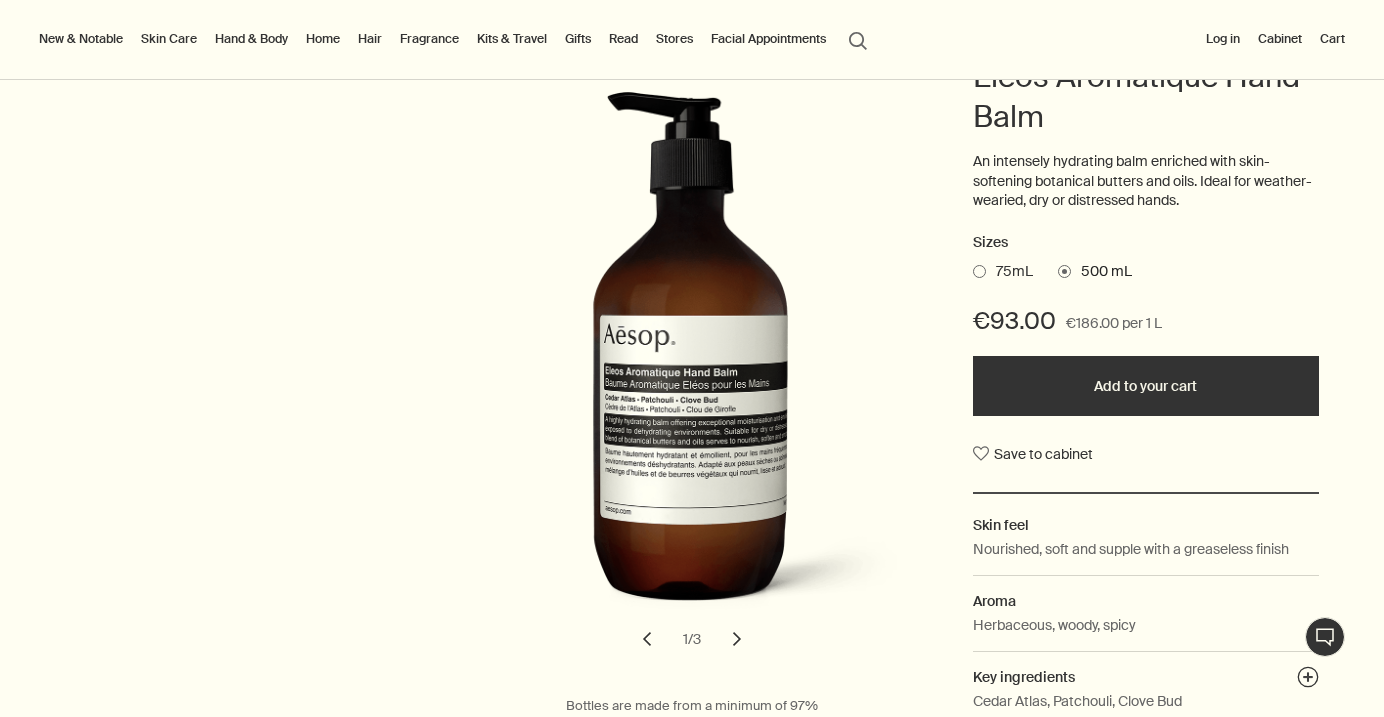 scroll, scrollTop: 231, scrollLeft: 0, axis: vertical 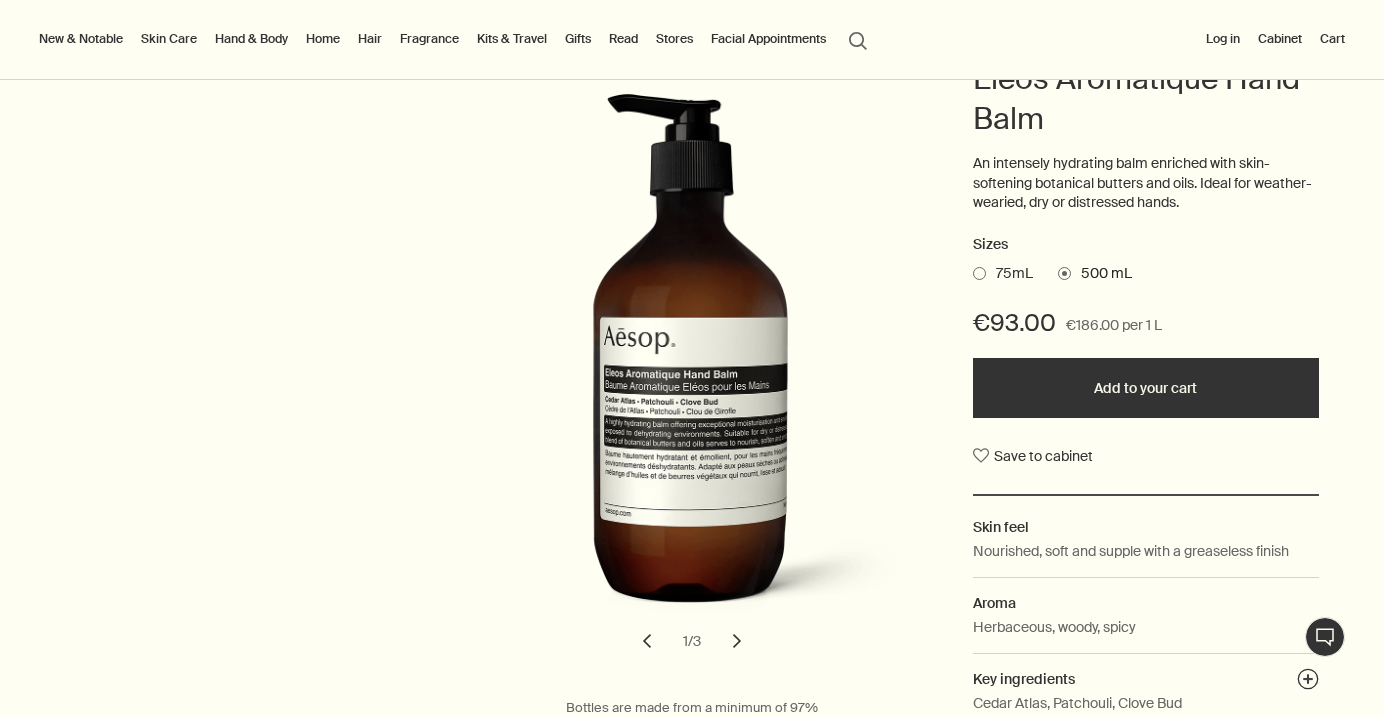 click on "75mL" at bounding box center (1003, 274) 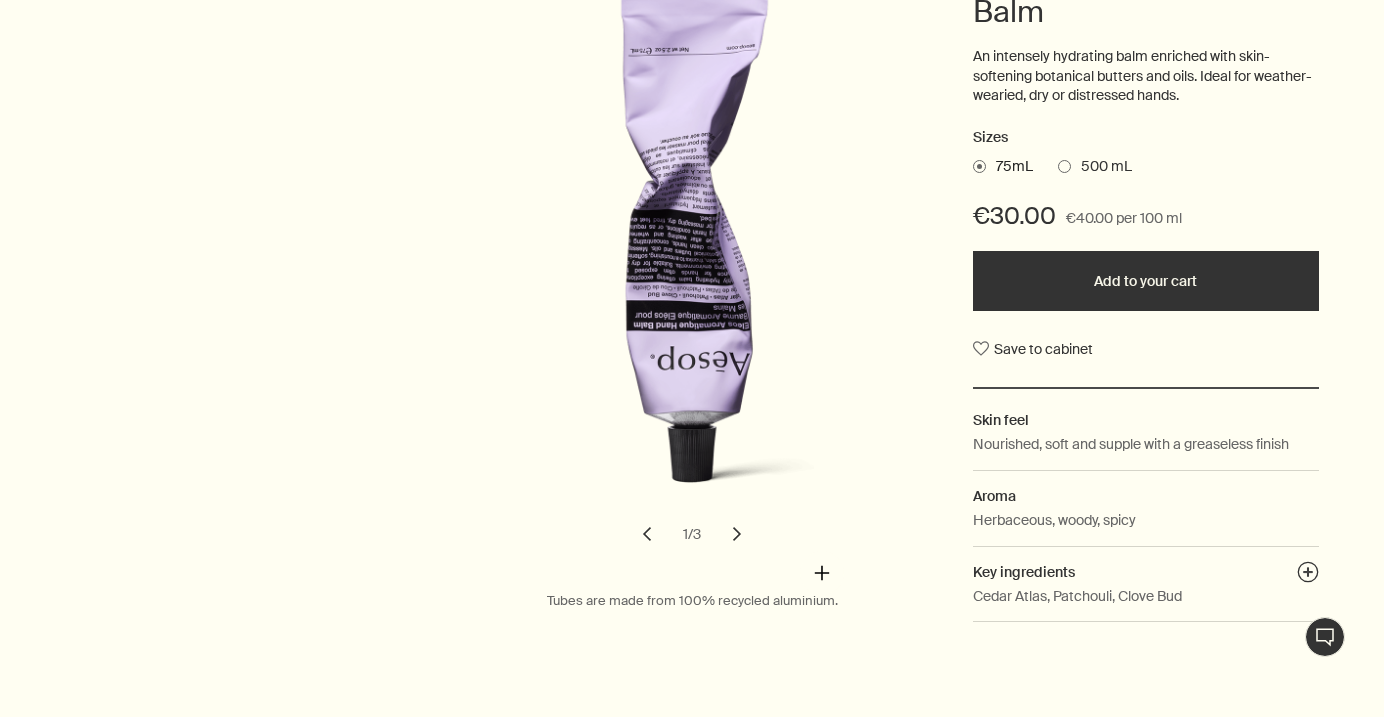 scroll, scrollTop: 434, scrollLeft: 0, axis: vertical 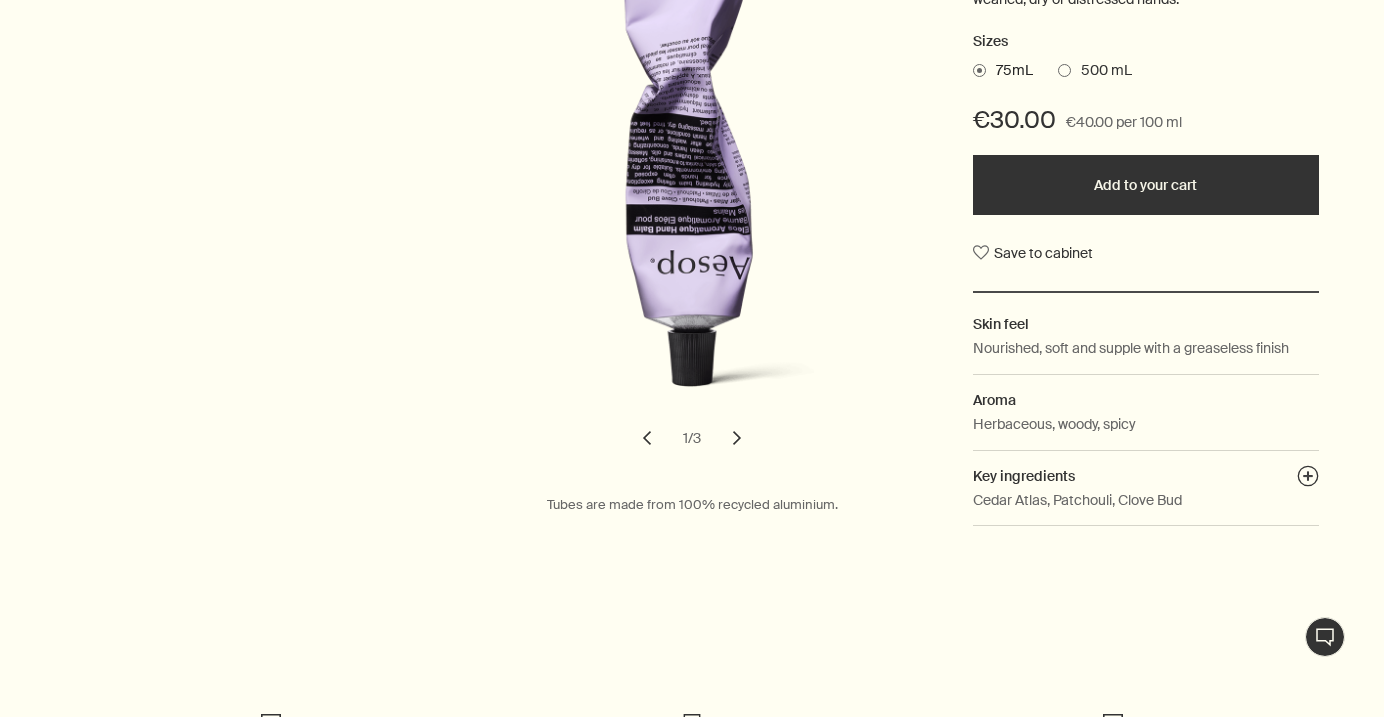 click on "Add to your cart" at bounding box center [1146, 185] 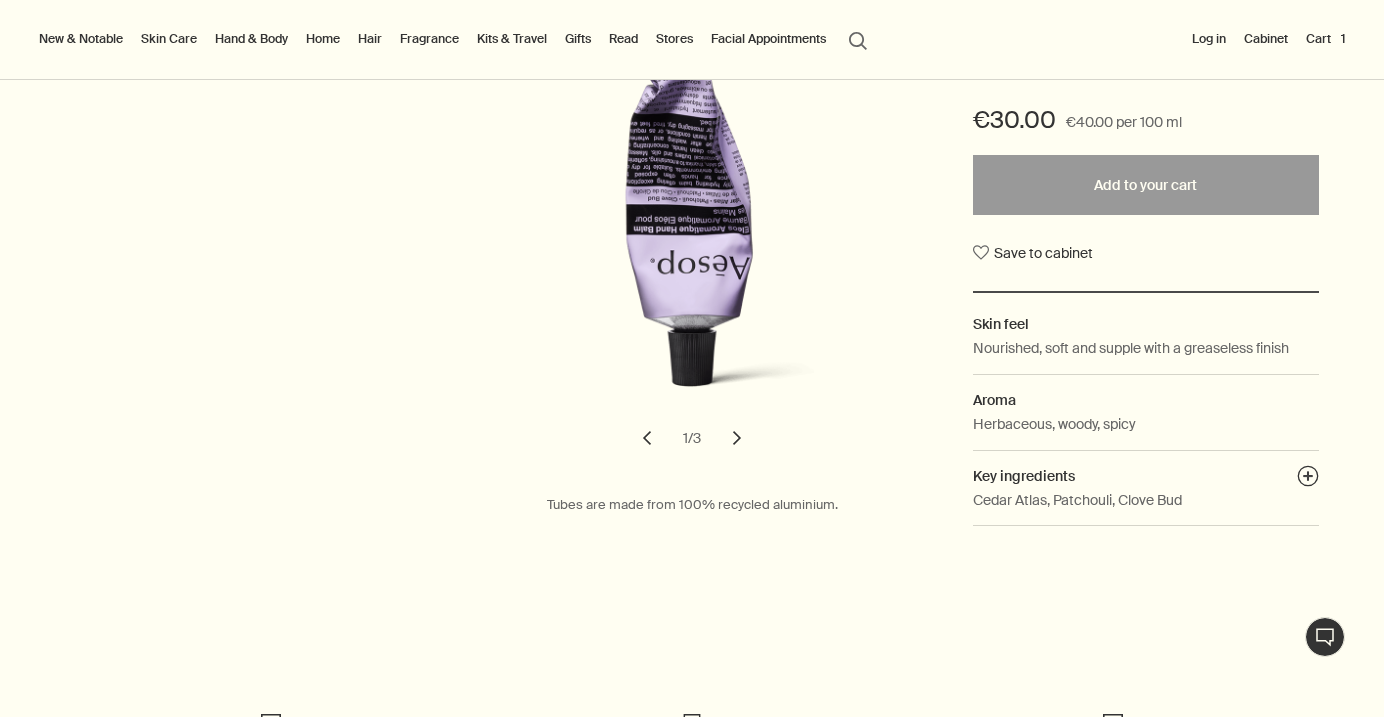 scroll, scrollTop: 0, scrollLeft: 0, axis: both 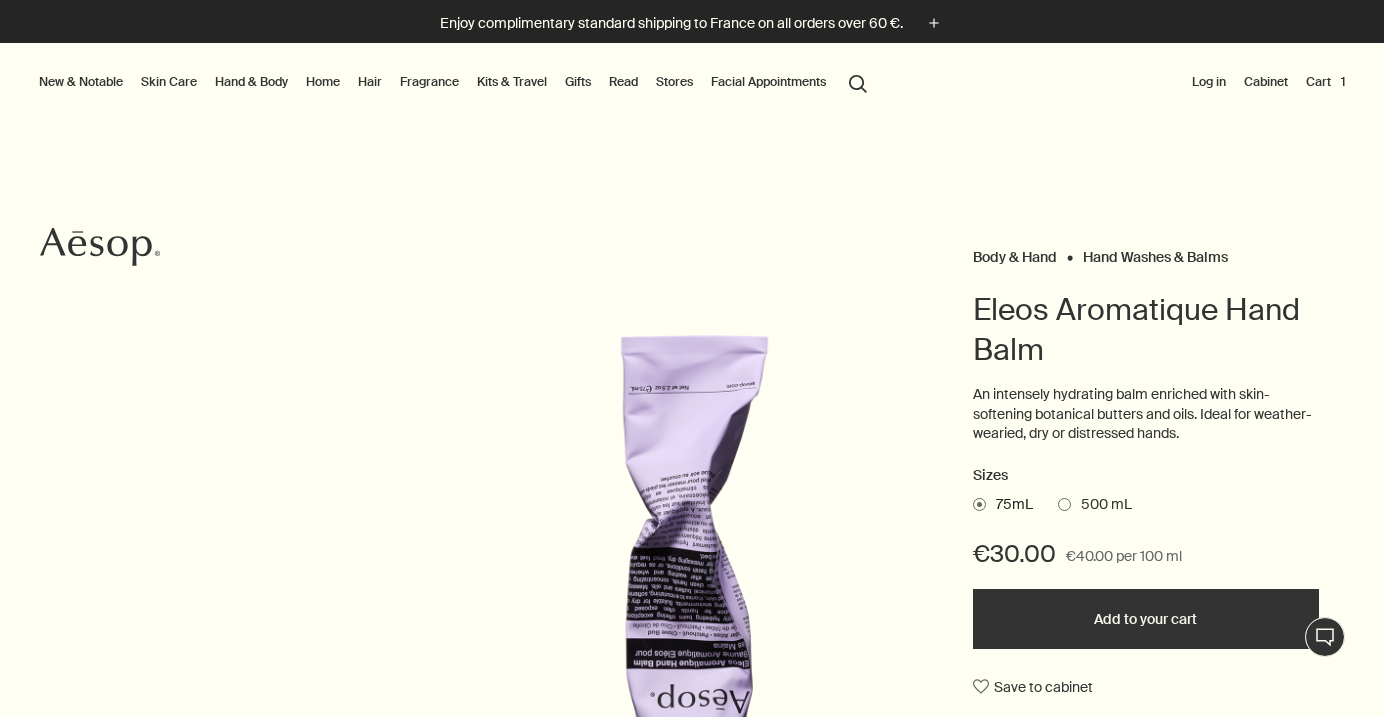 click on "Hand & Body" at bounding box center [251, 82] 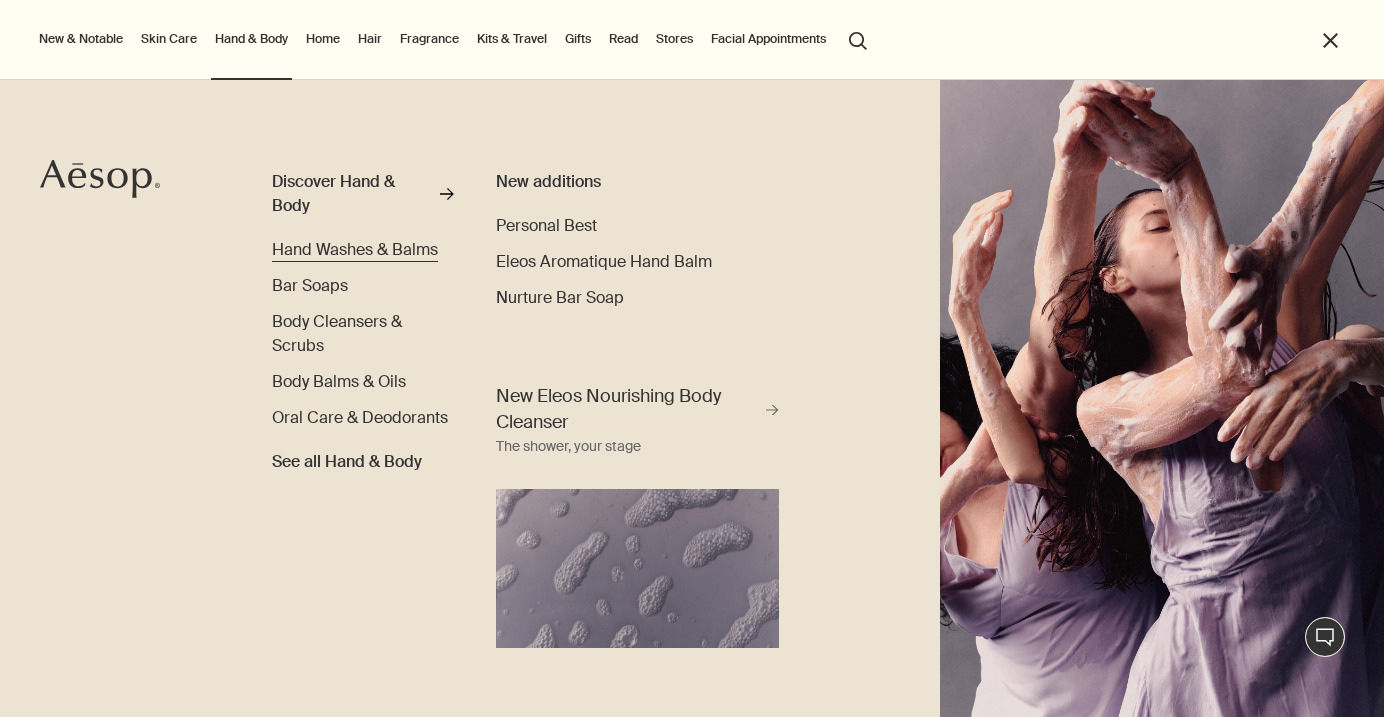 click on "Hand Washes & Balms" at bounding box center [355, 249] 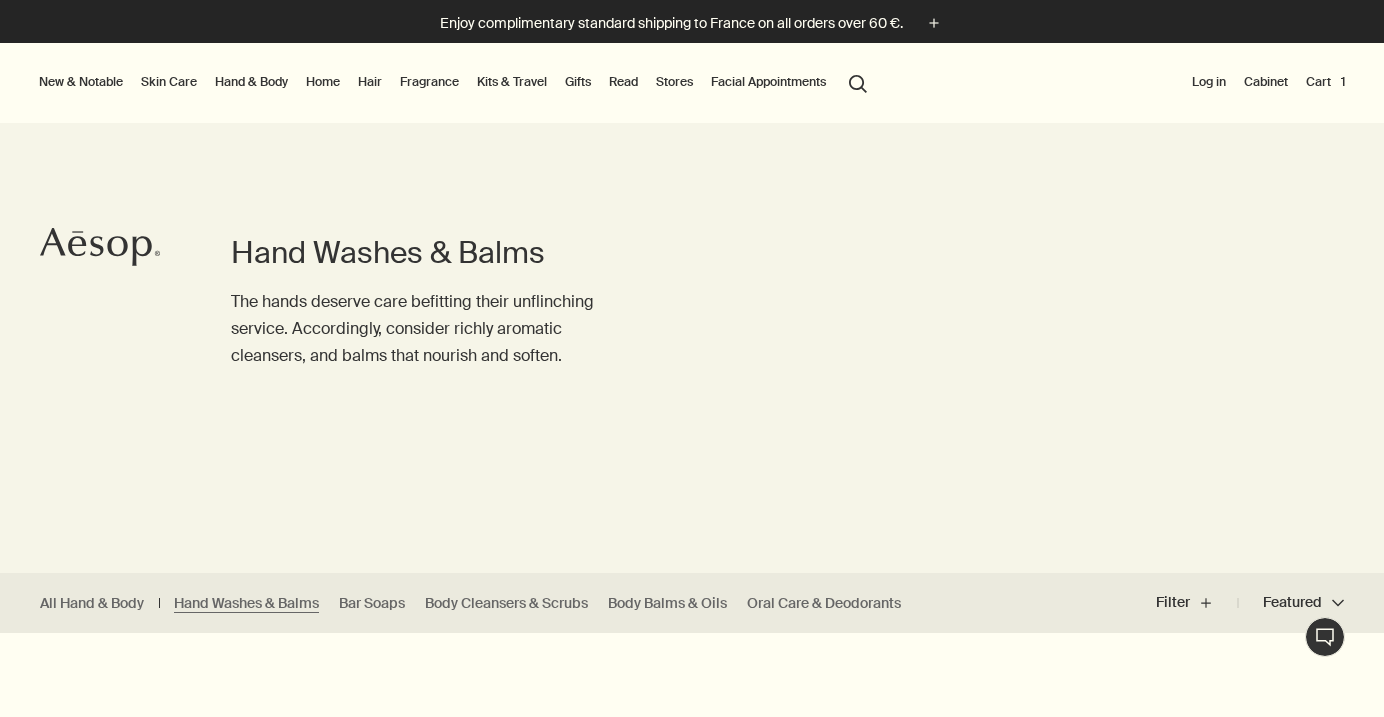 scroll, scrollTop: 0, scrollLeft: 0, axis: both 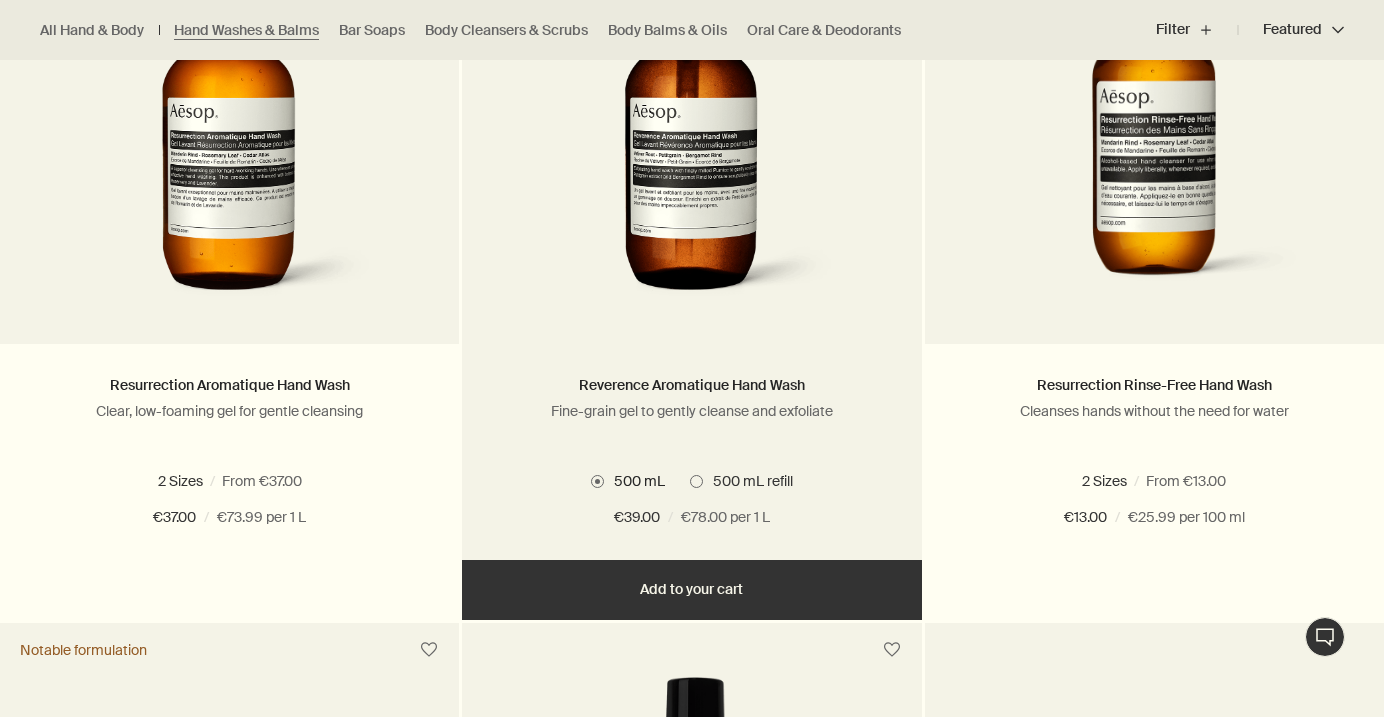 click at bounding box center (692, 129) 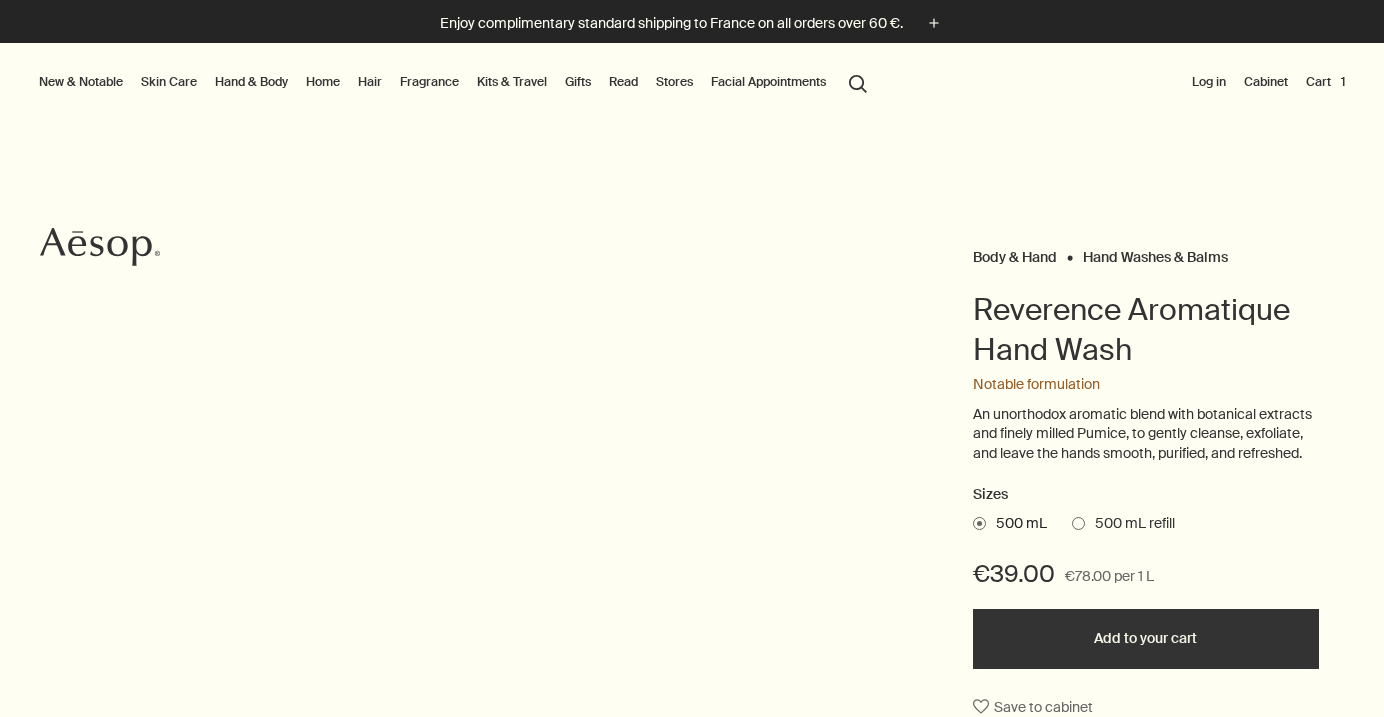 scroll, scrollTop: 0, scrollLeft: 0, axis: both 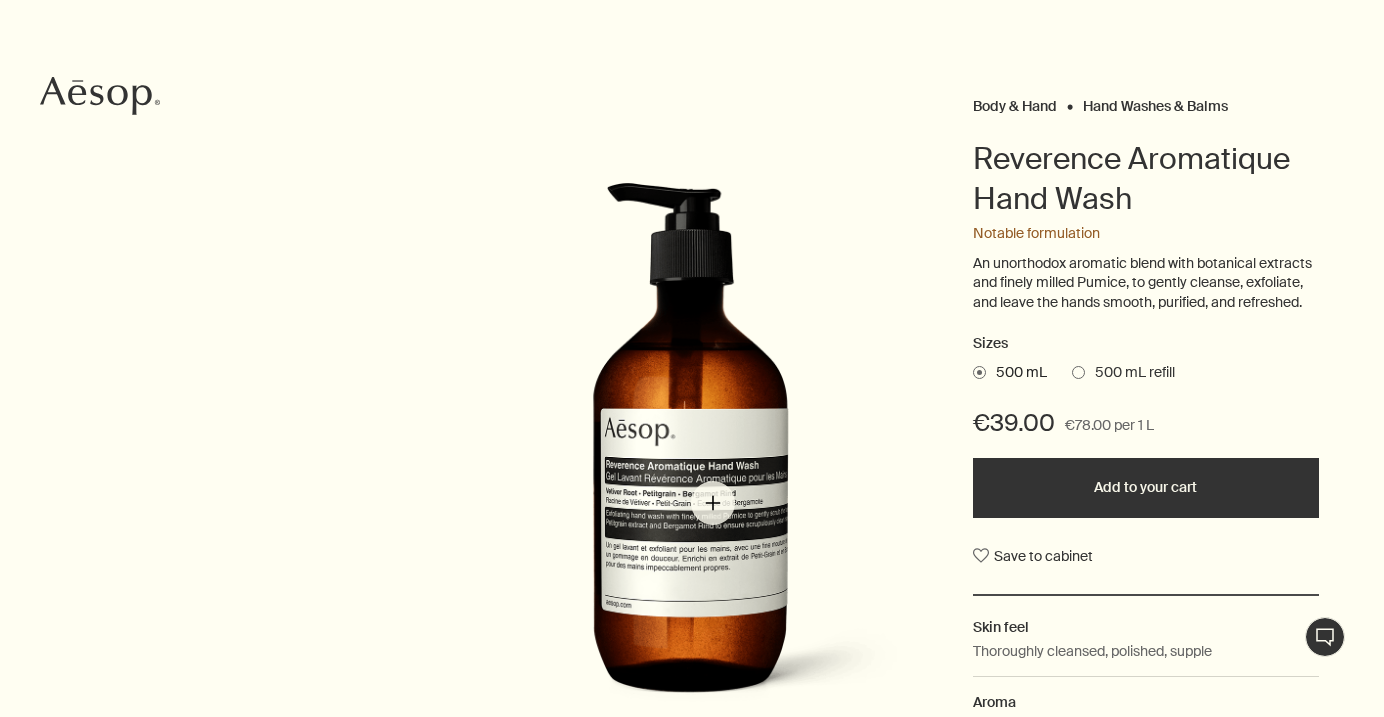 click at bounding box center [716, 454] 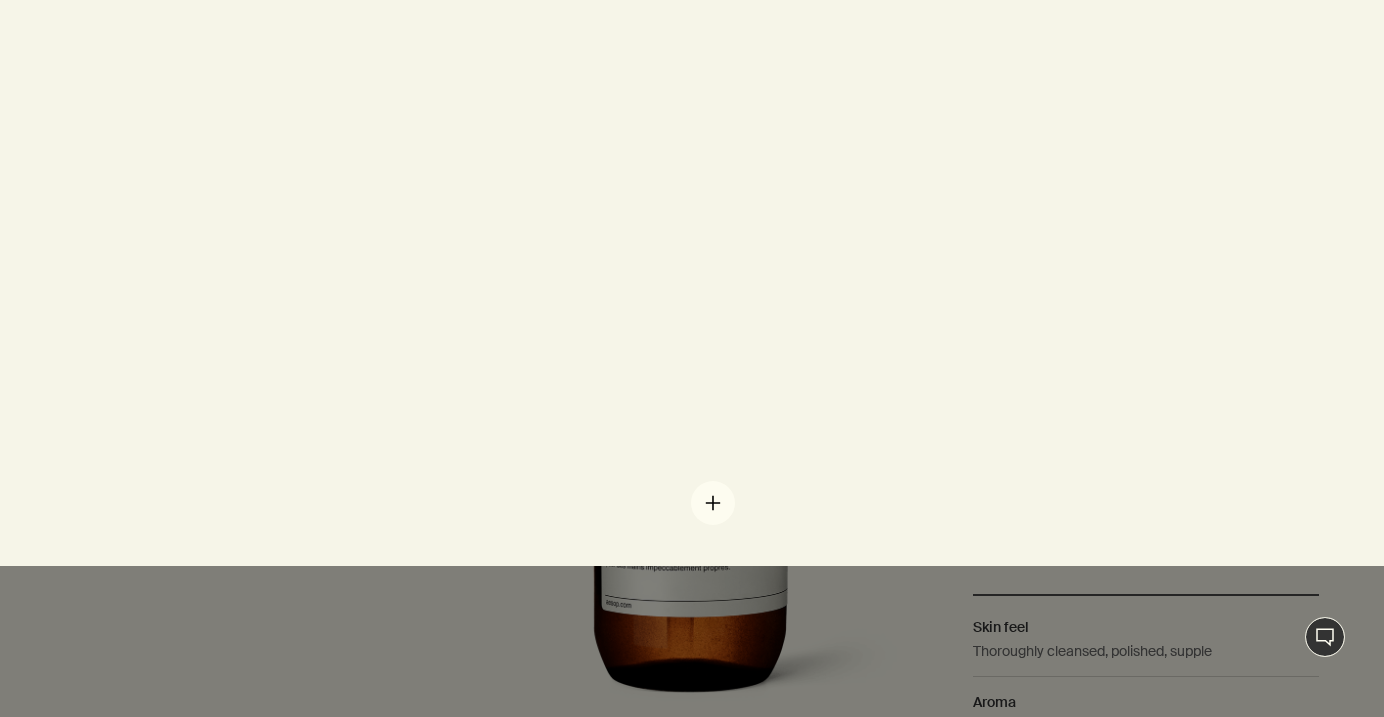 scroll, scrollTop: 0, scrollLeft: 0, axis: both 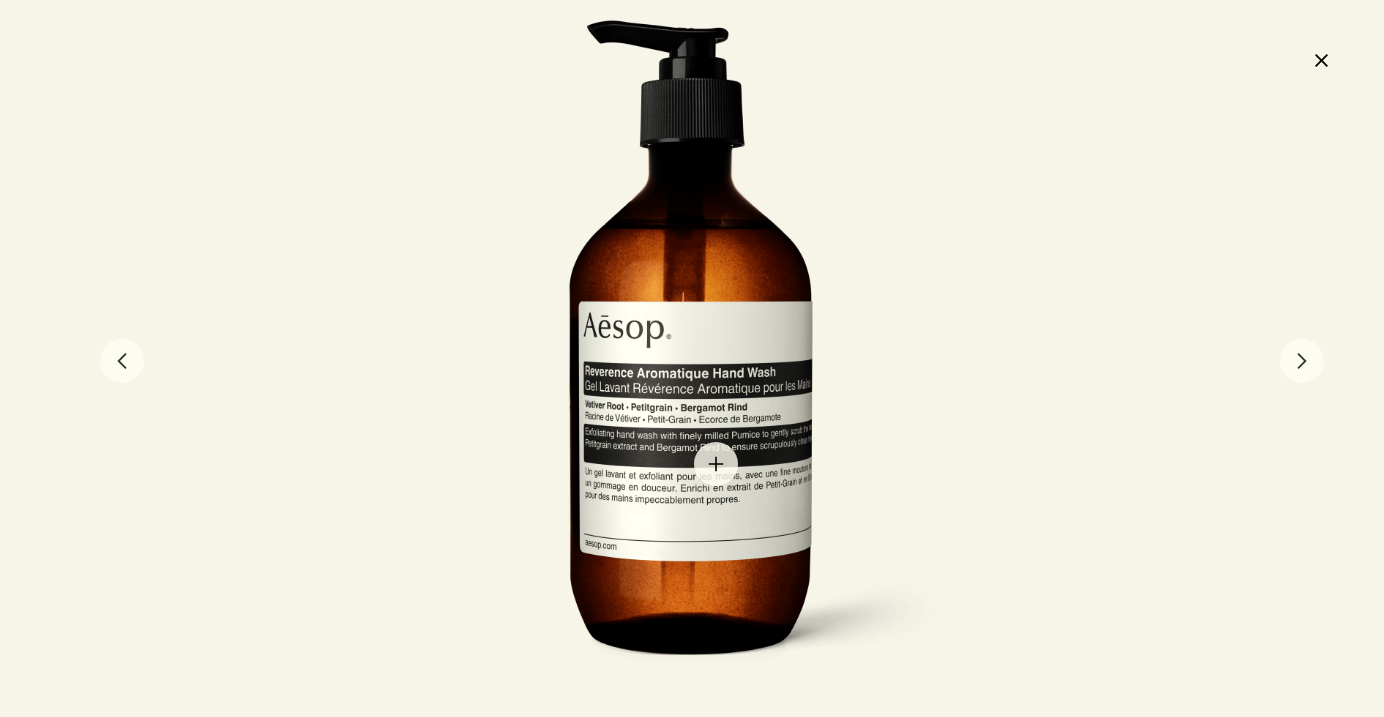click at bounding box center (692, 359) 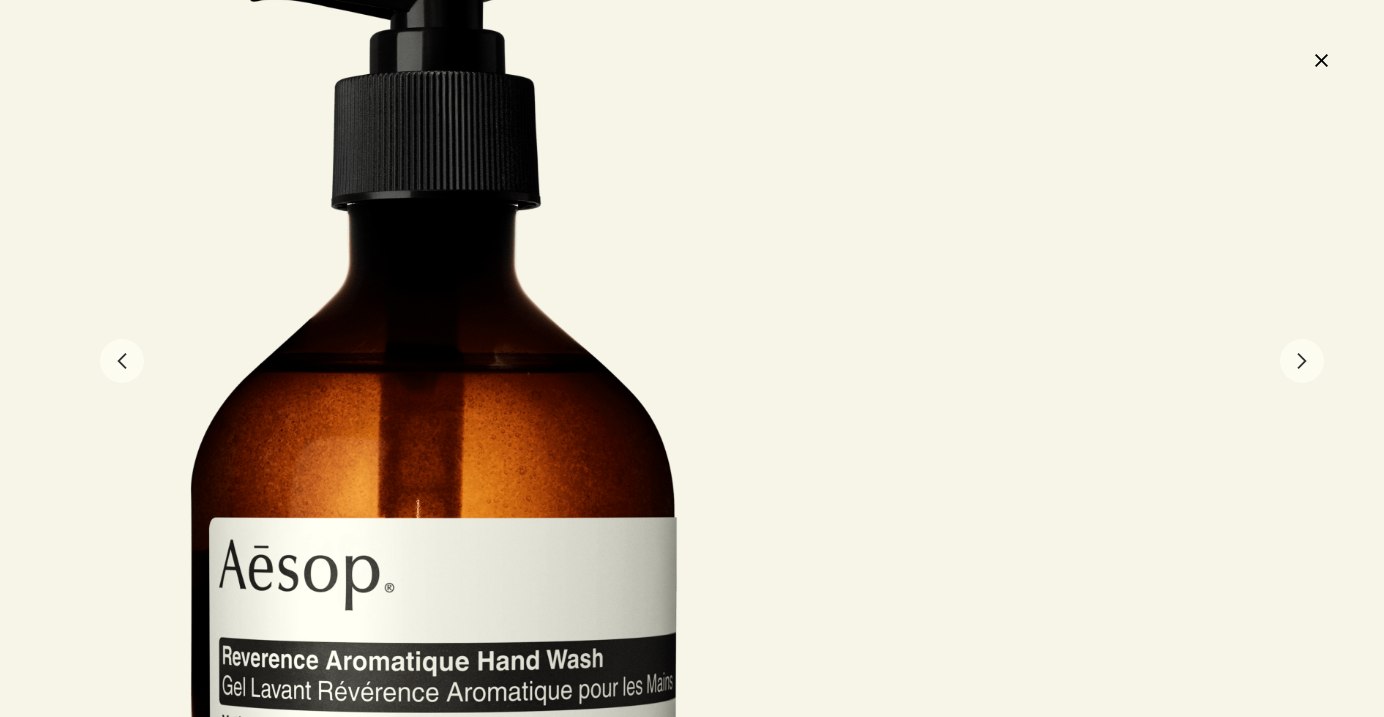 click on "close" at bounding box center (1321, 60) 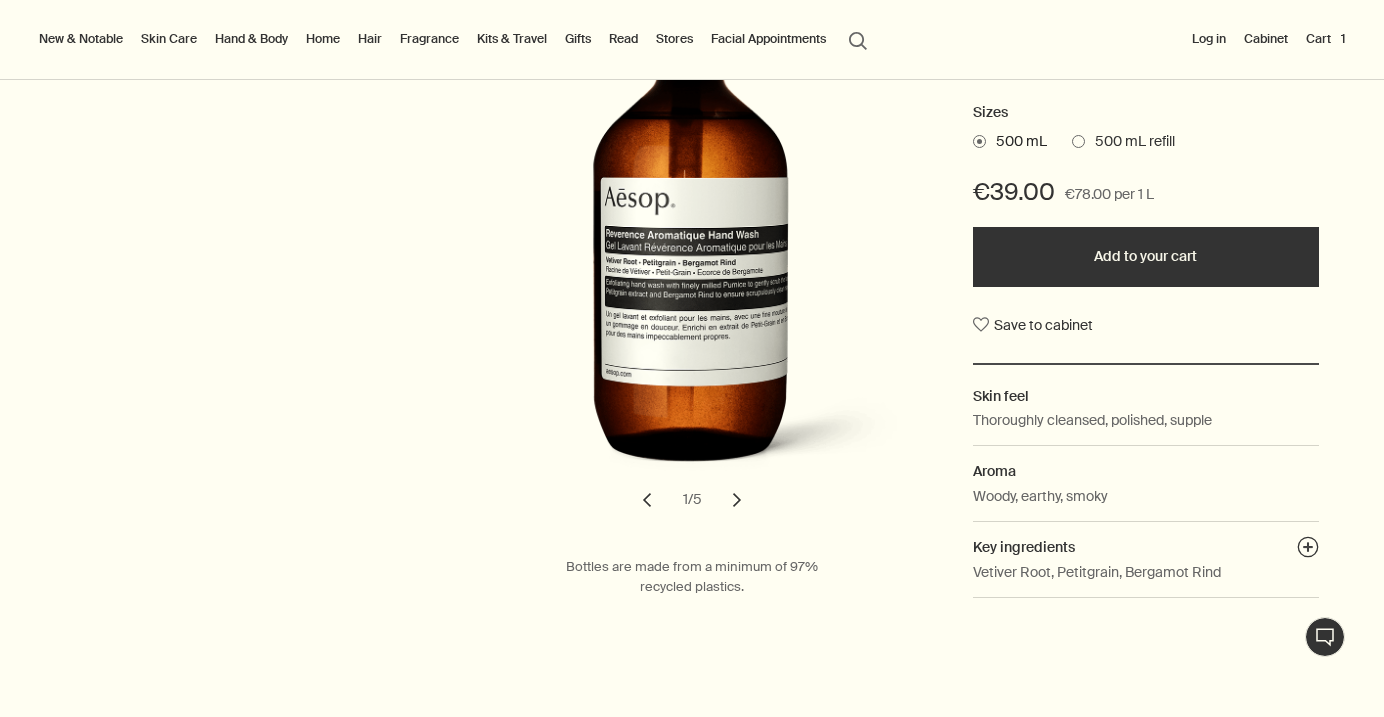 scroll, scrollTop: 297, scrollLeft: 0, axis: vertical 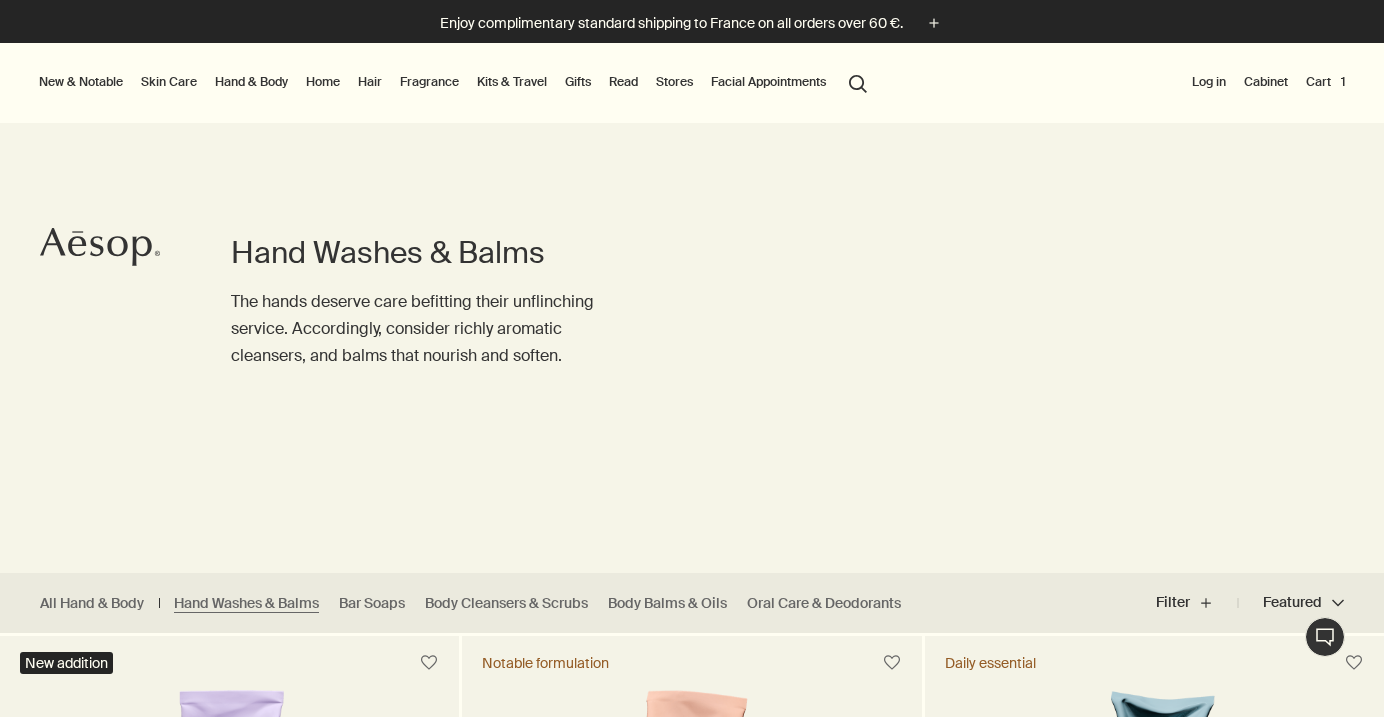 click on "Fragrance" at bounding box center [429, 82] 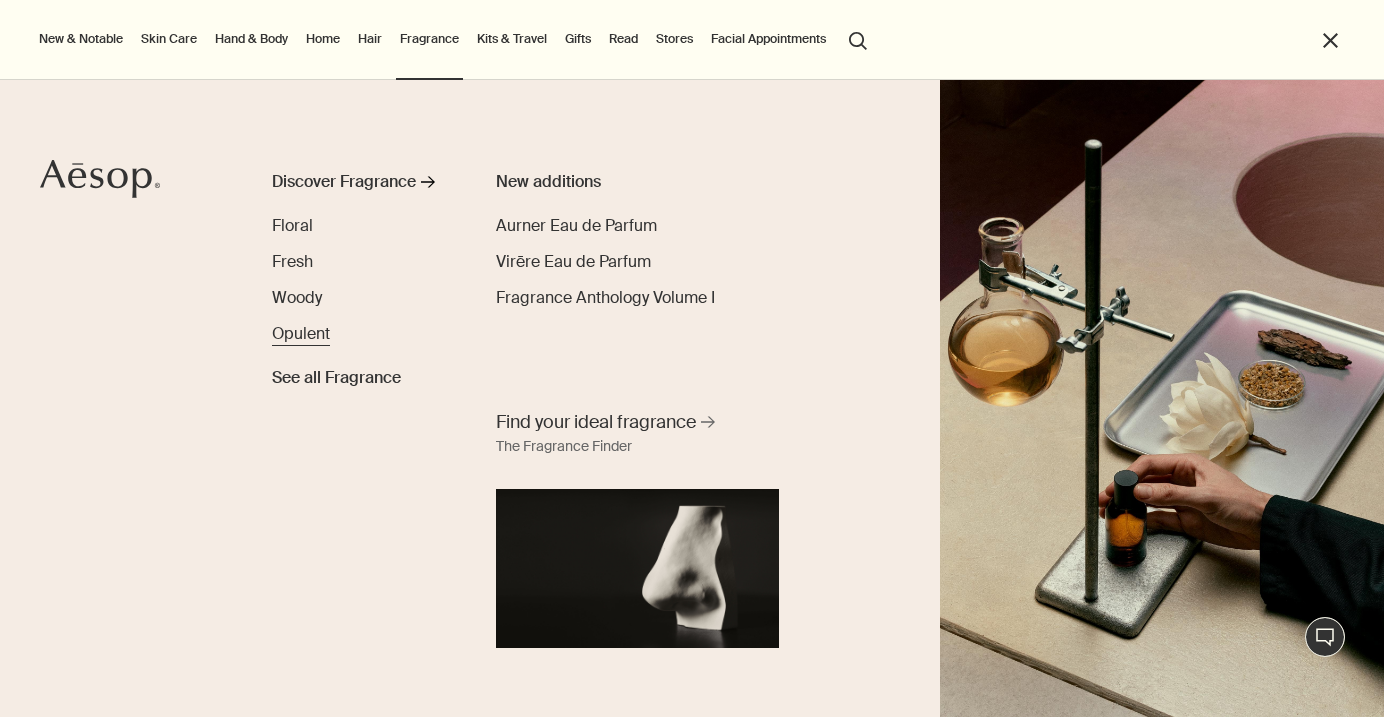 click on "Opulent" at bounding box center (301, 333) 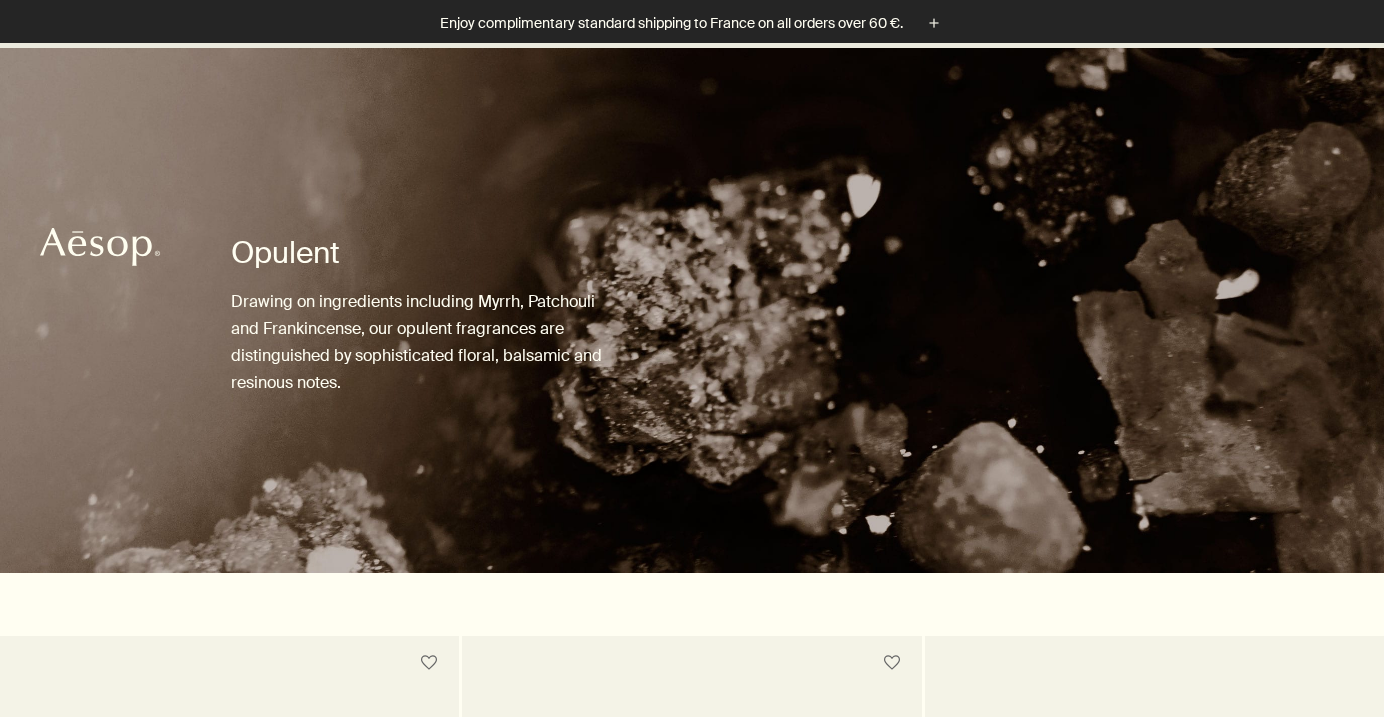 scroll, scrollTop: 628, scrollLeft: 0, axis: vertical 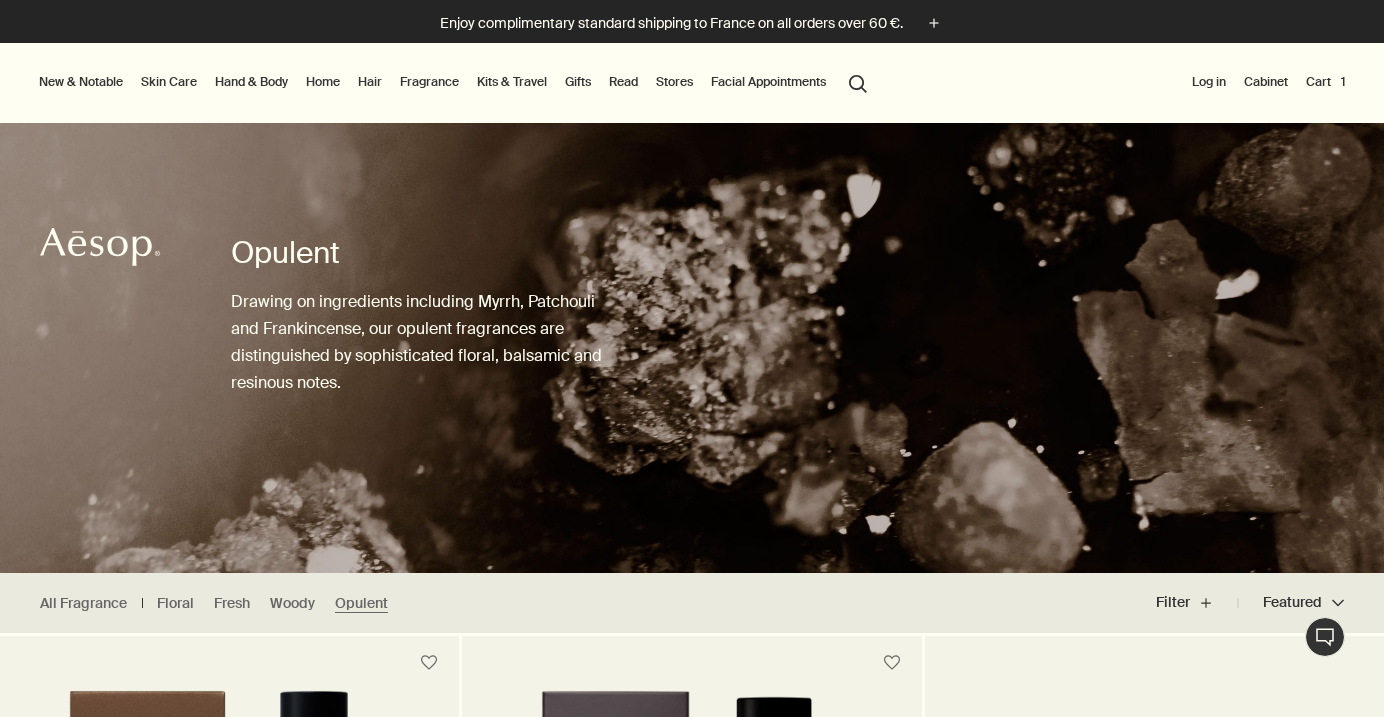 click on "Kits & Travel" at bounding box center [512, 82] 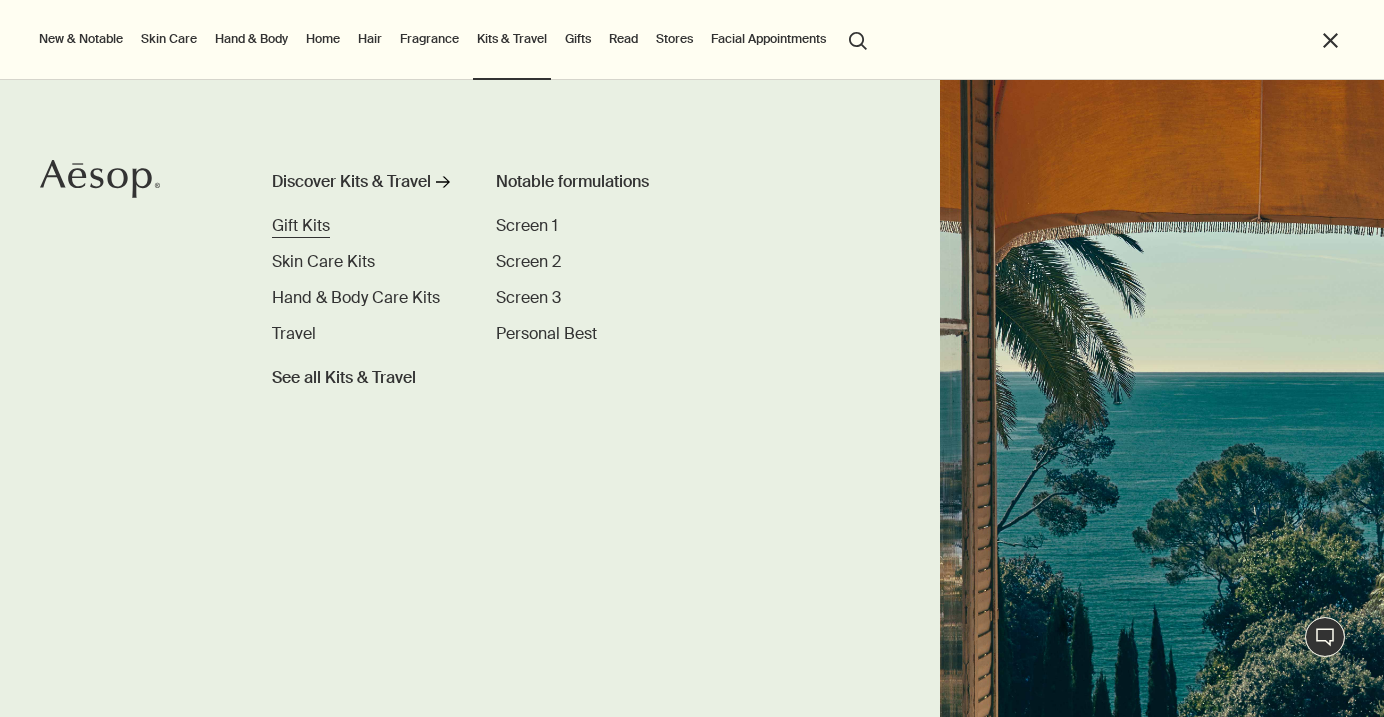 click on "Gift Kits" at bounding box center [301, 225] 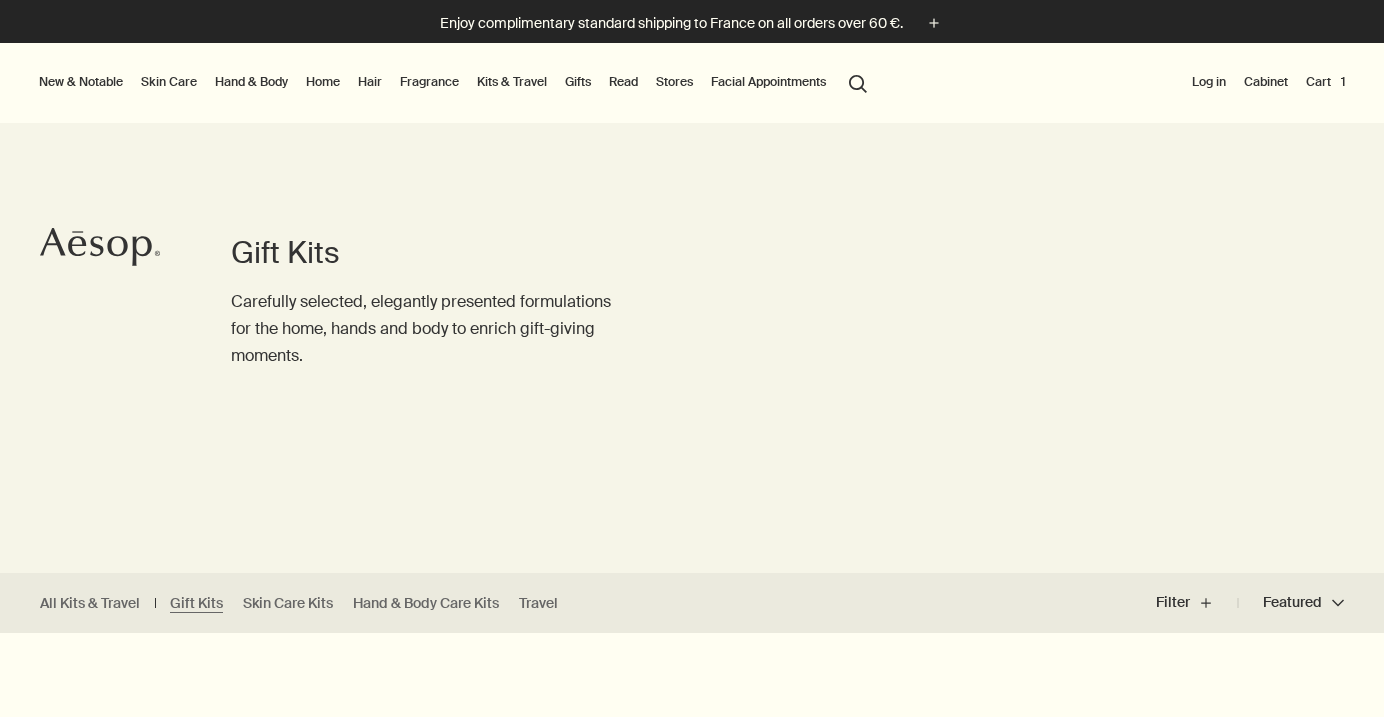 scroll, scrollTop: 0, scrollLeft: 0, axis: both 